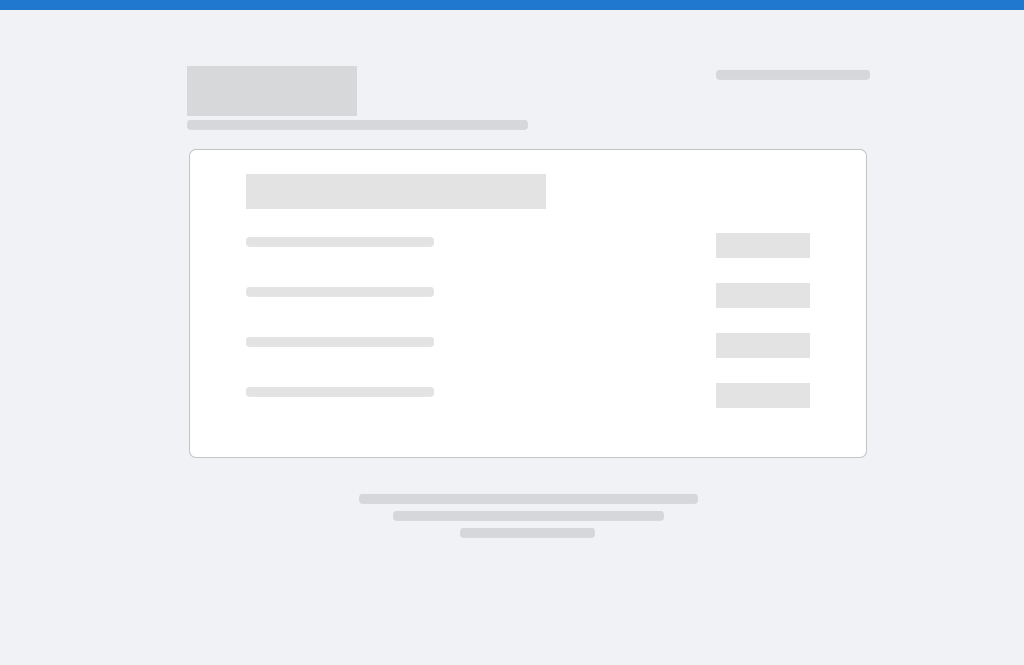 scroll, scrollTop: 0, scrollLeft: 0, axis: both 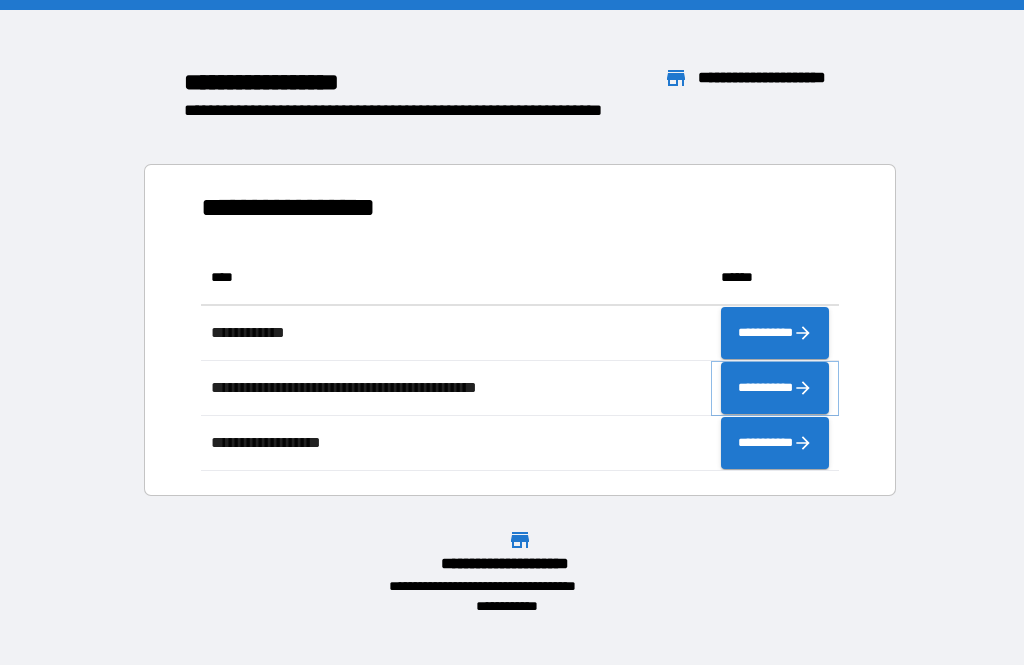 click on "**********" at bounding box center [775, 388] 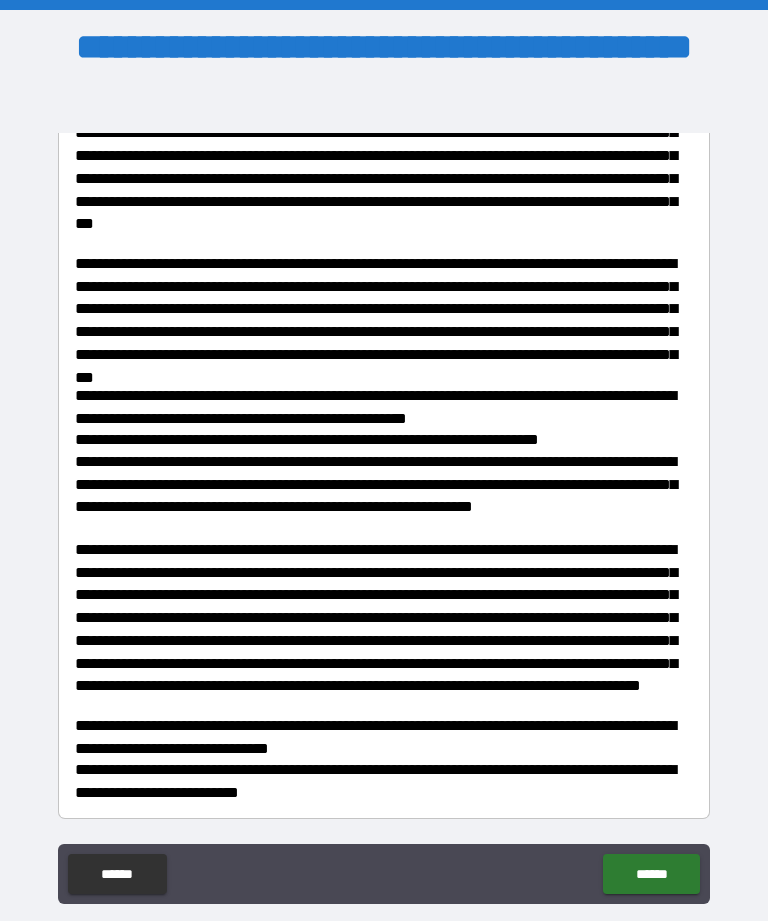scroll, scrollTop: 486, scrollLeft: 0, axis: vertical 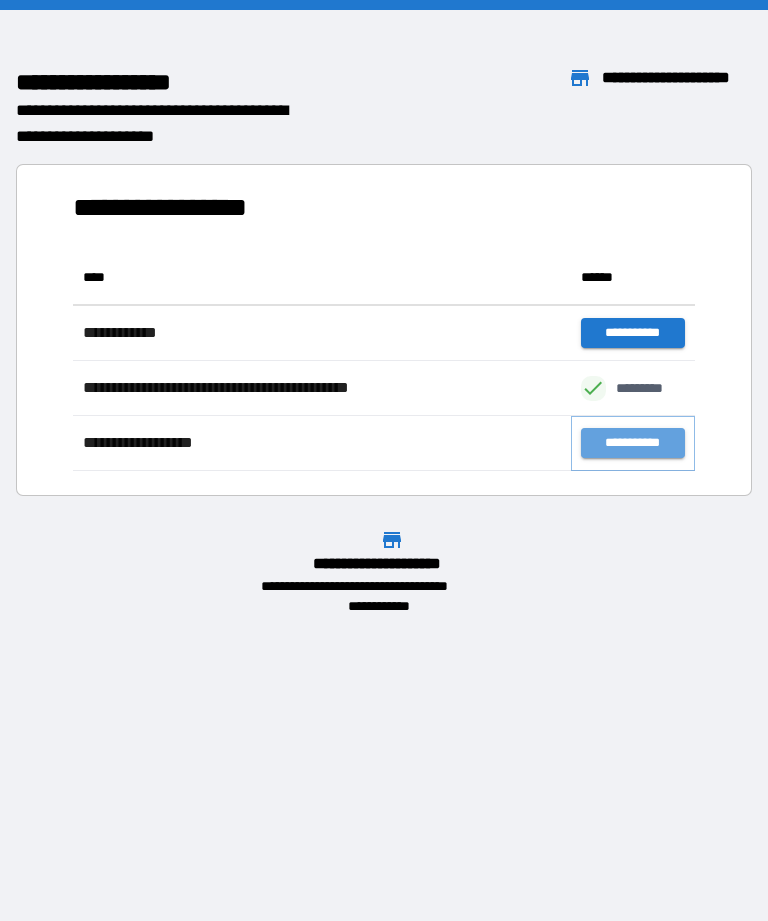 click on "**********" at bounding box center (633, 443) 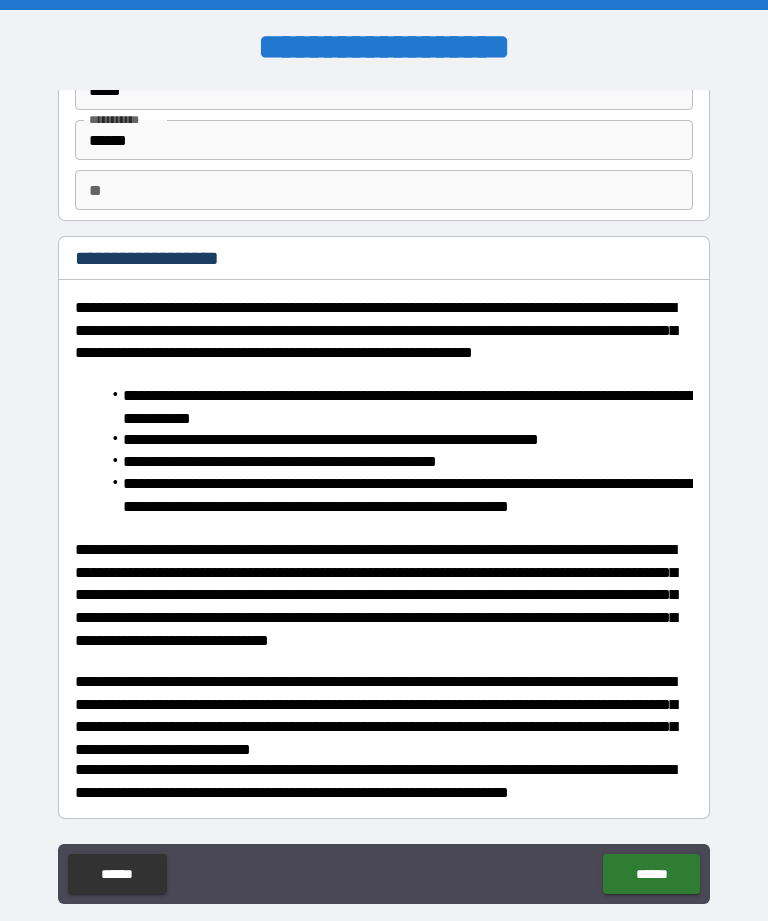 scroll, scrollTop: 113, scrollLeft: 0, axis: vertical 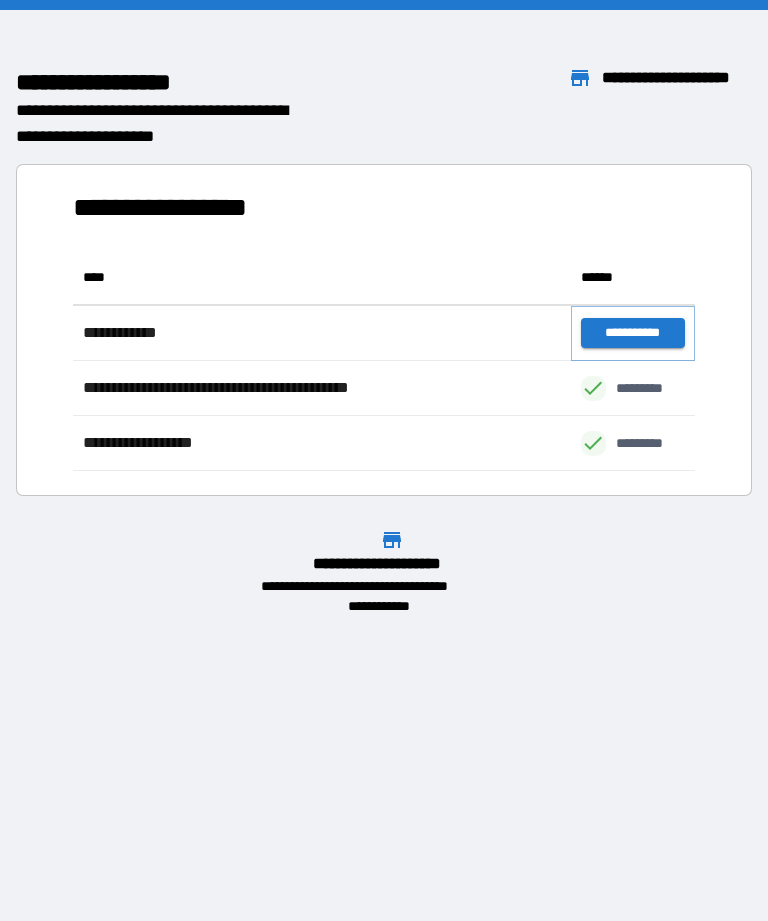 click on "**********" at bounding box center (633, 333) 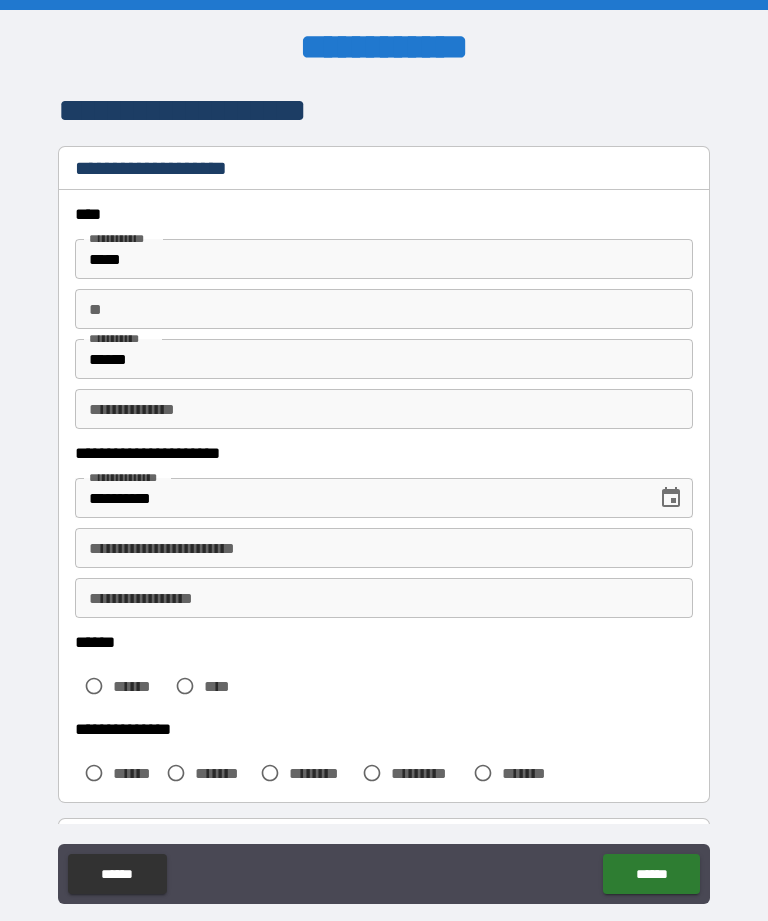 click on "**********" at bounding box center [384, 548] 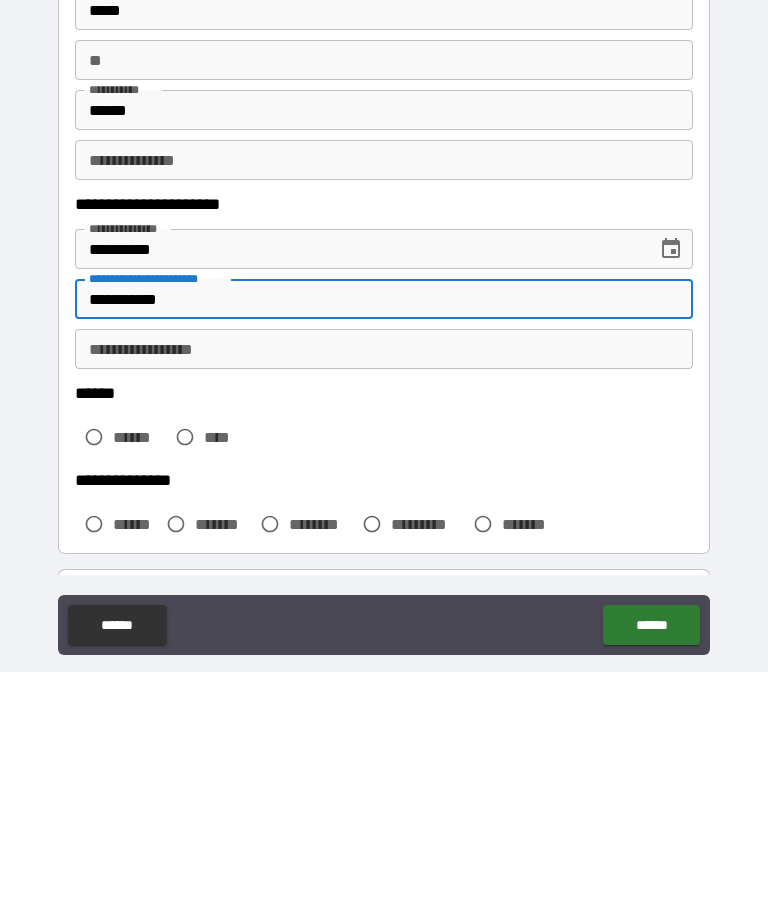 type on "**********" 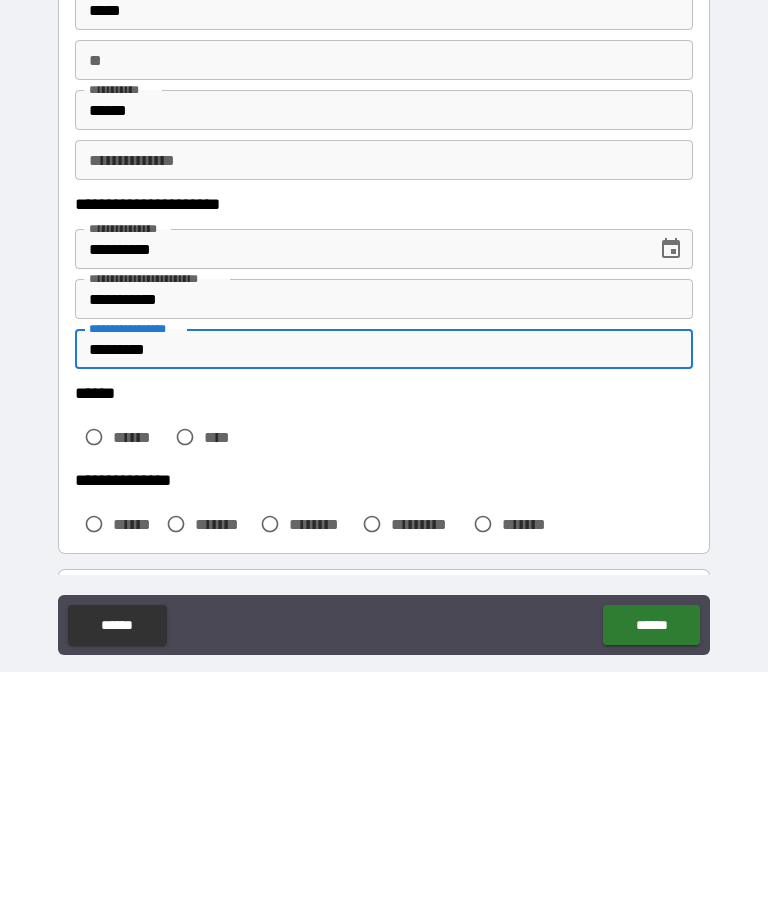 type on "*********" 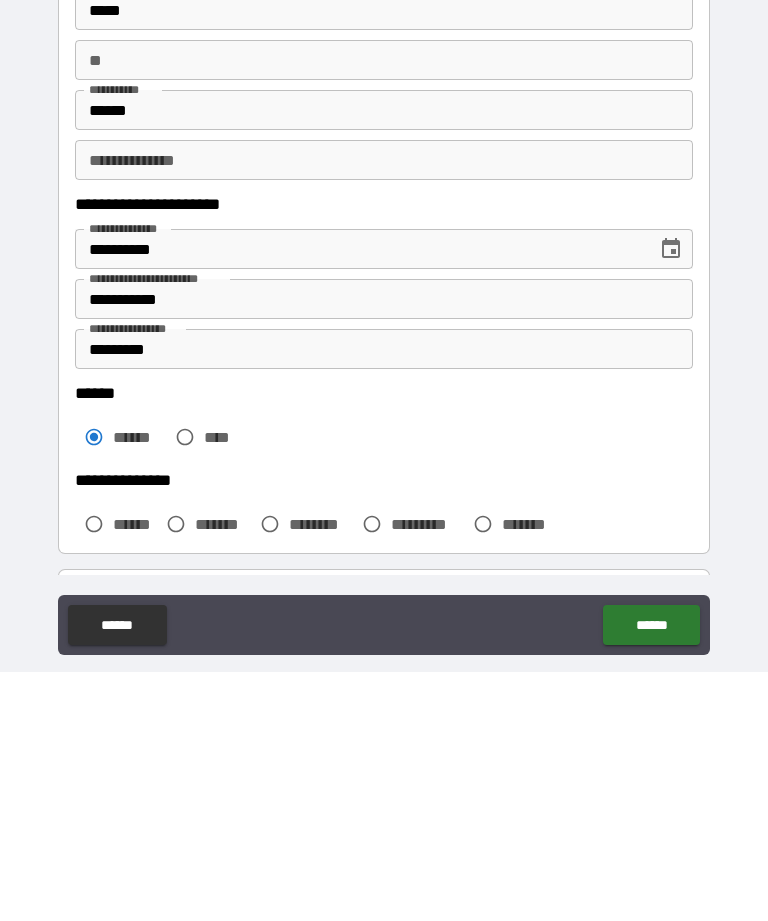 scroll, scrollTop: 64, scrollLeft: 0, axis: vertical 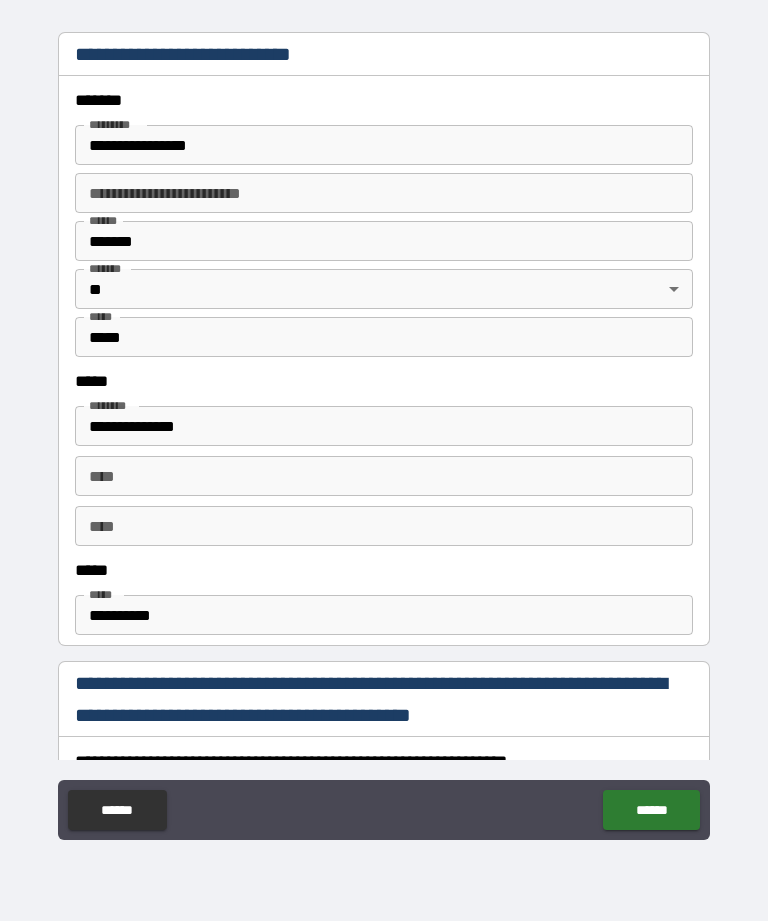 click on "**** ****" at bounding box center (384, 476) 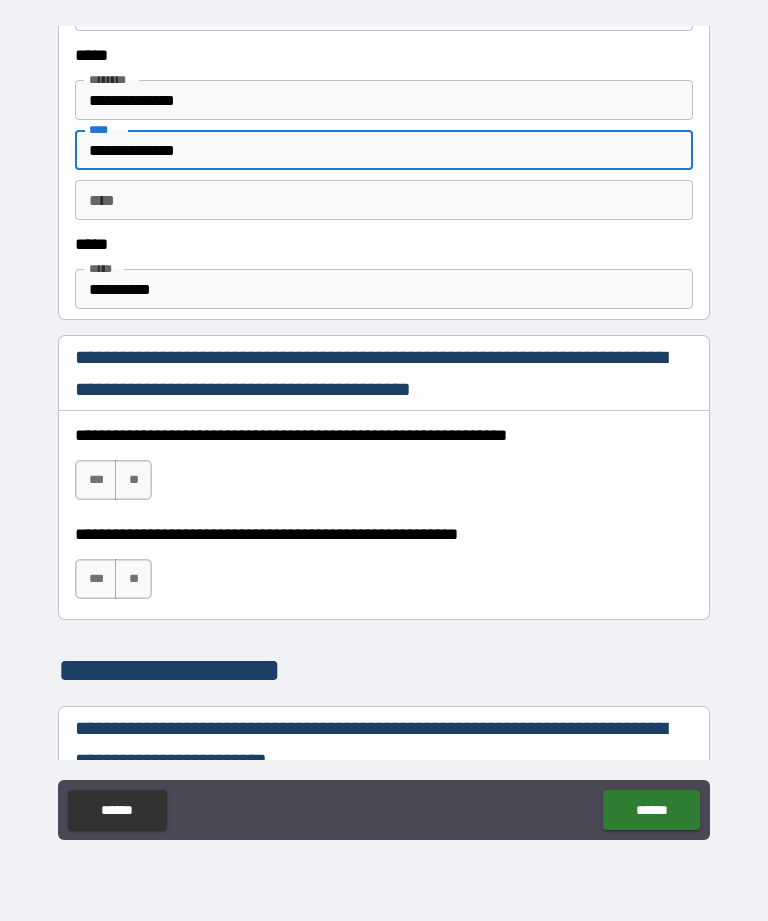 scroll, scrollTop: 1048, scrollLeft: 0, axis: vertical 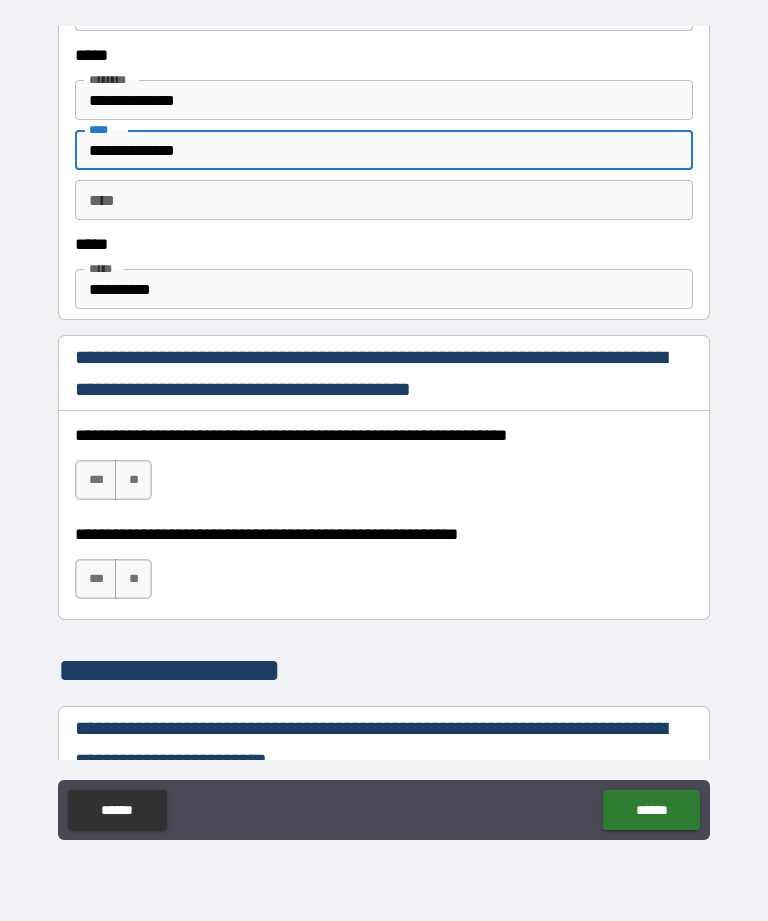 type on "**********" 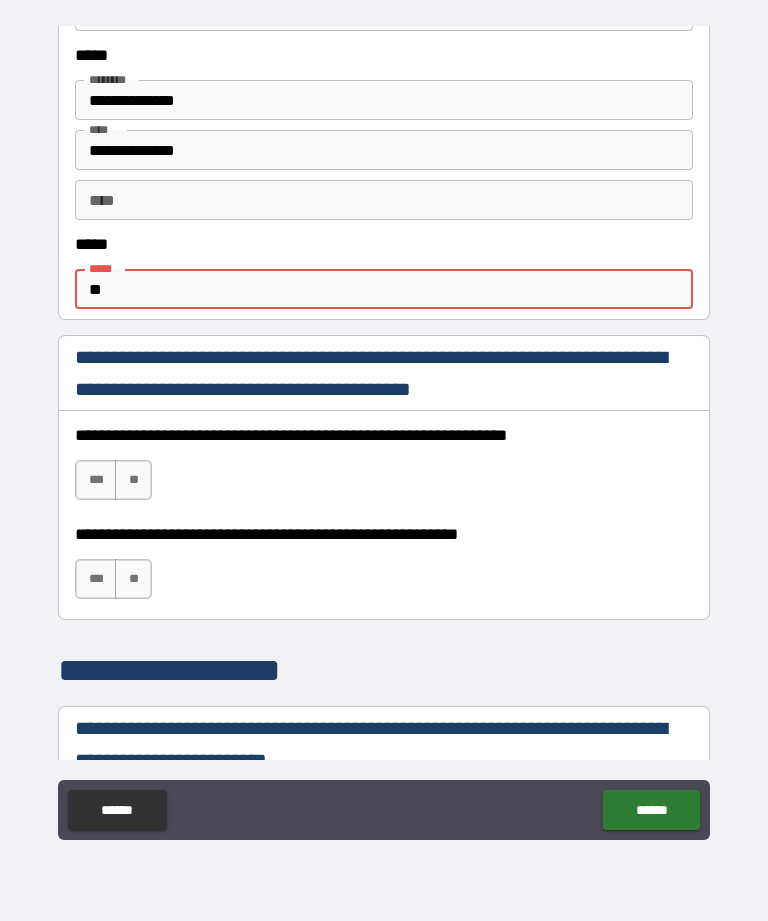 type on "*" 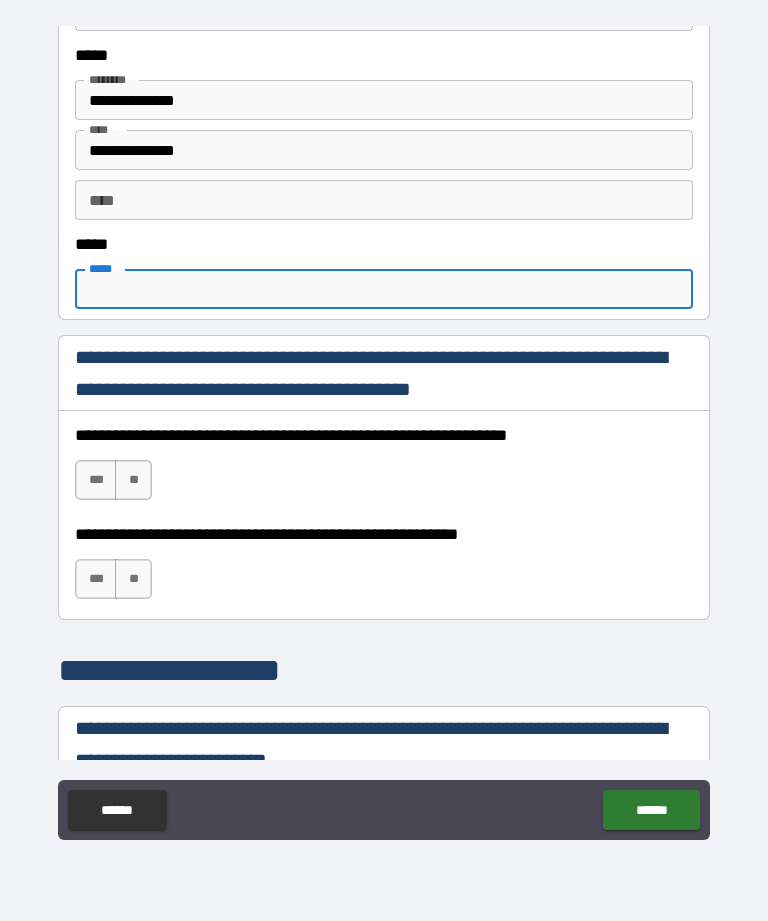 type on "*" 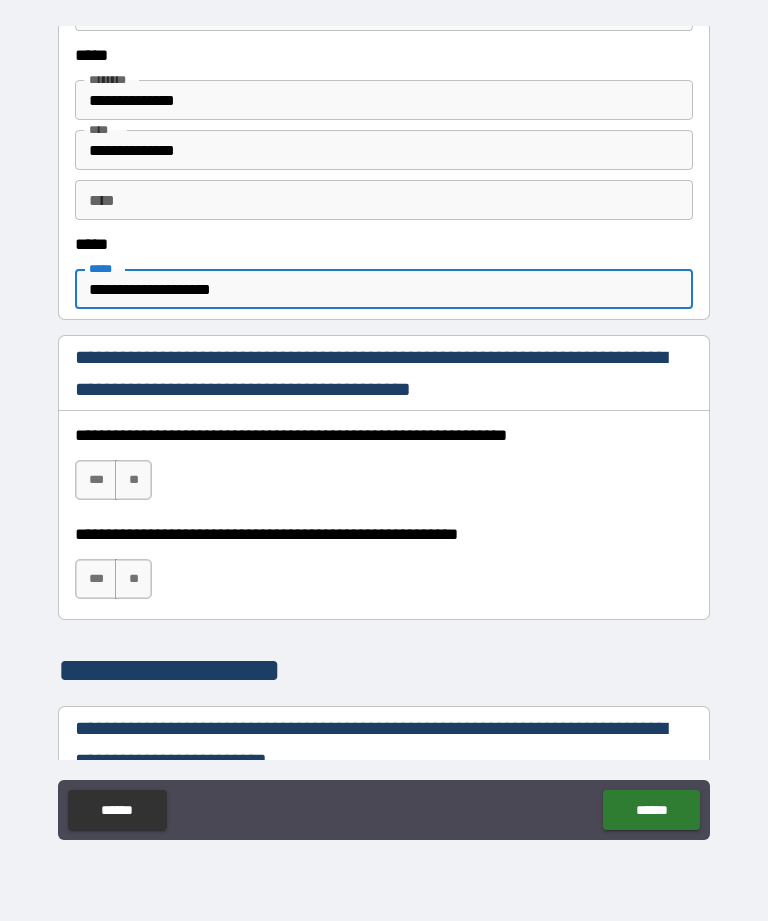type on "**********" 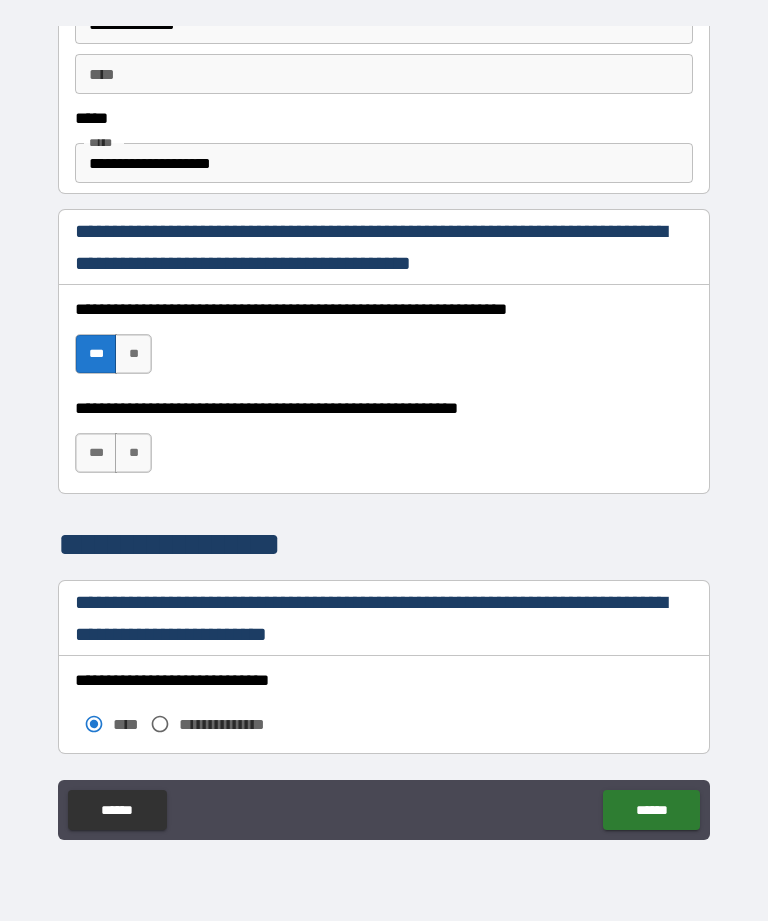 scroll, scrollTop: 1195, scrollLeft: 0, axis: vertical 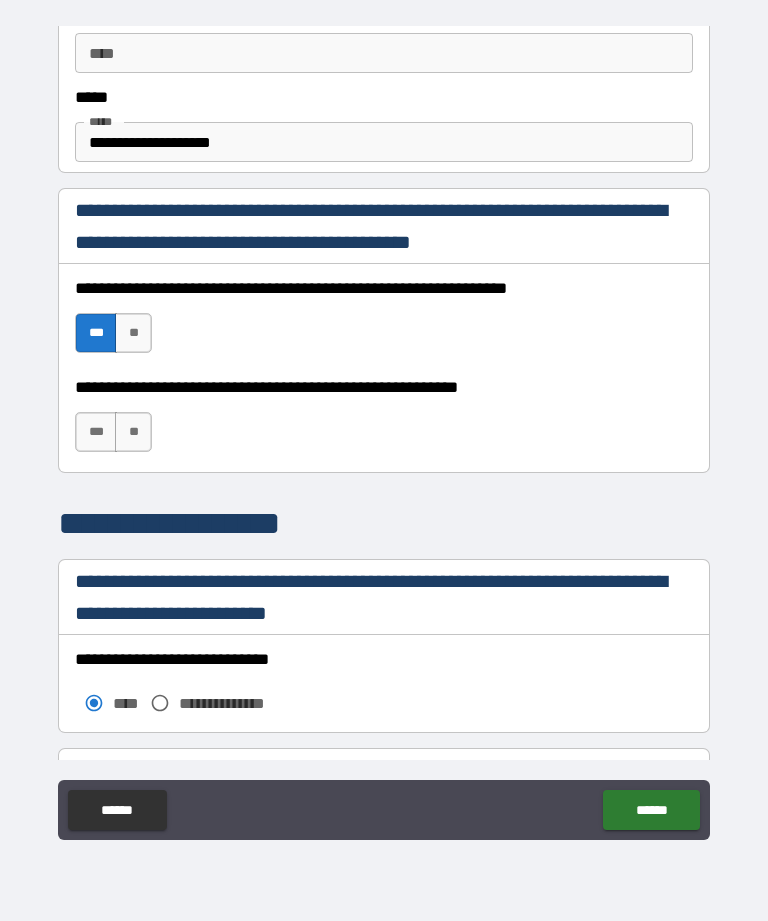 click on "***" at bounding box center [96, 432] 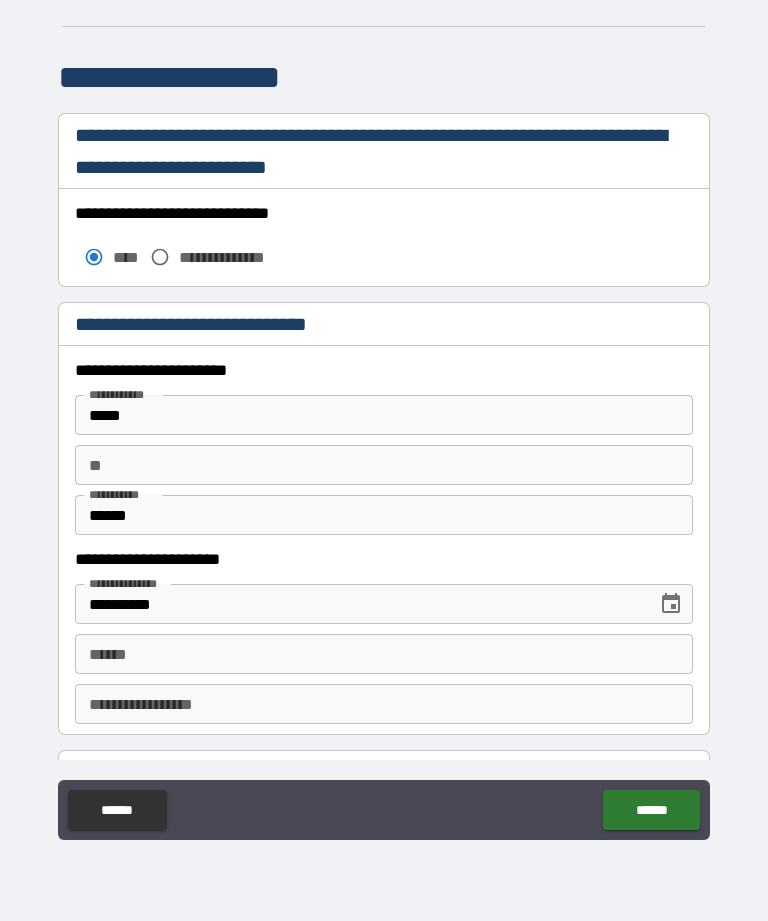 scroll, scrollTop: 1668, scrollLeft: 0, axis: vertical 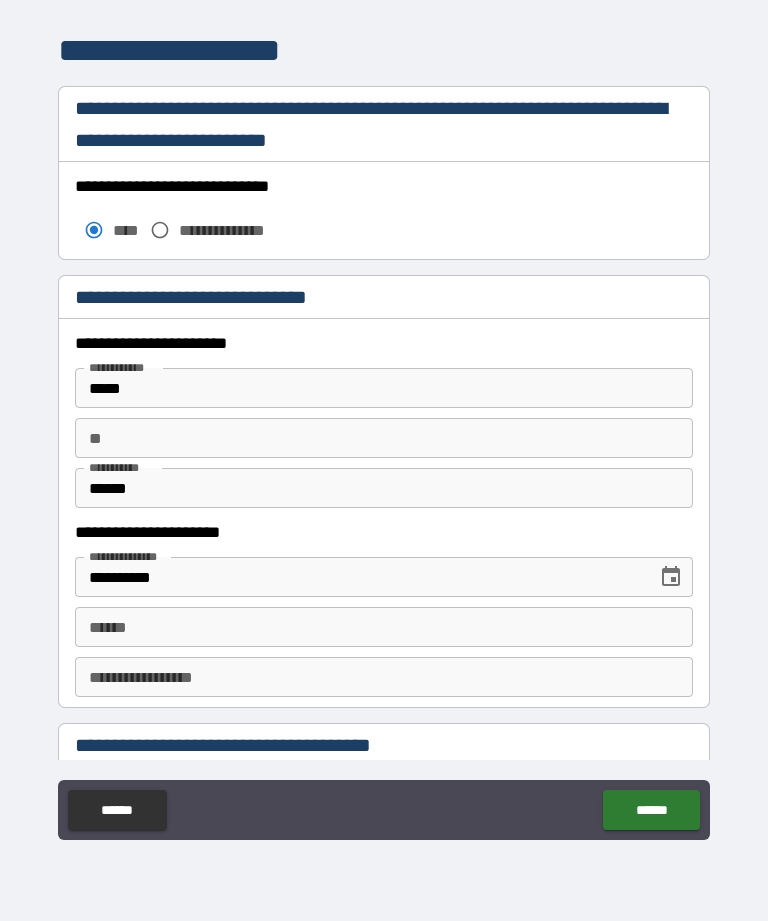 click on "** **" at bounding box center [384, 438] 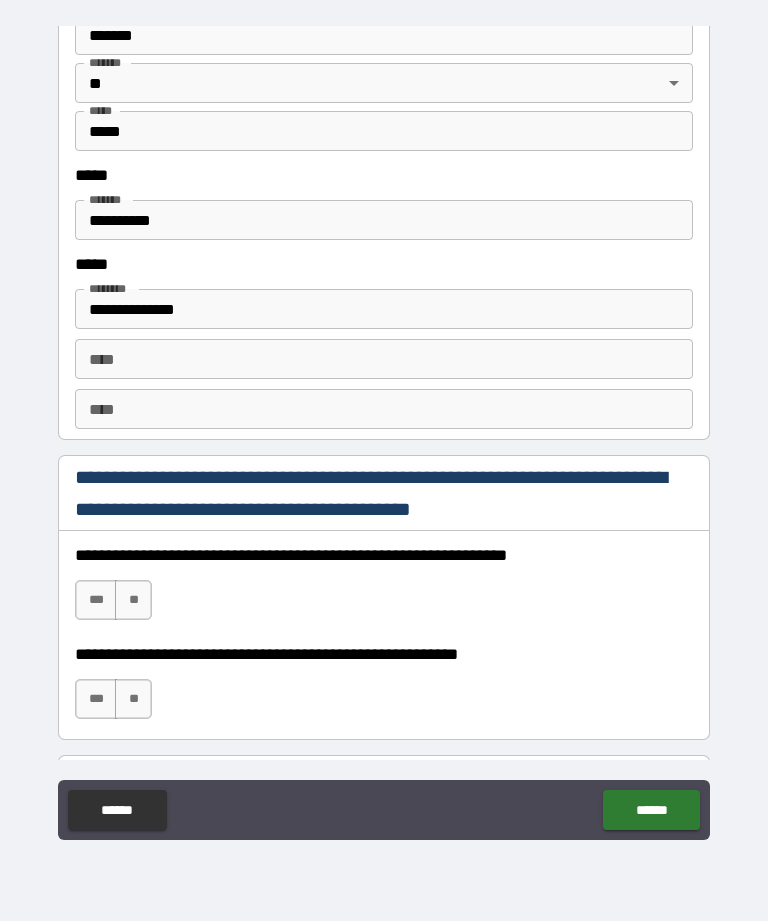 scroll, scrollTop: 2584, scrollLeft: 0, axis: vertical 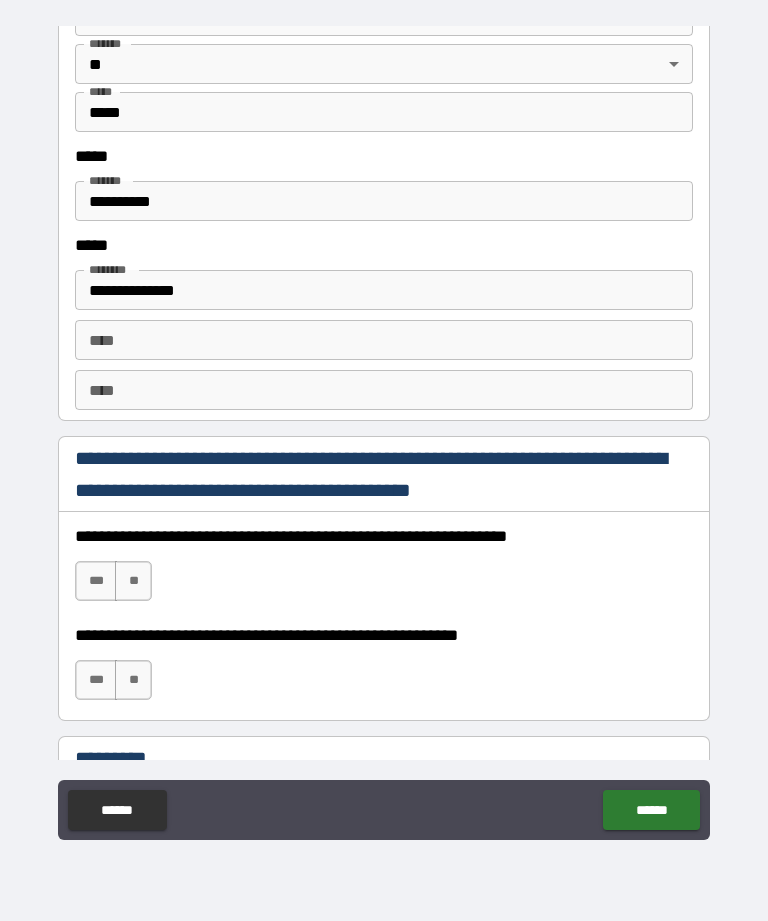 type on "*" 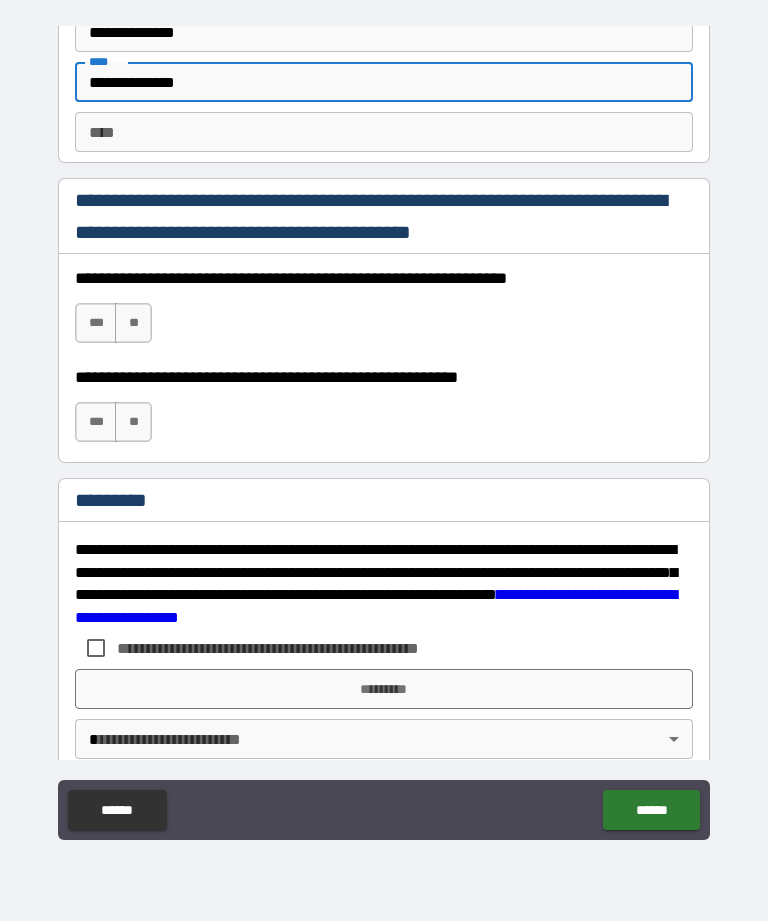 scroll, scrollTop: 2857, scrollLeft: 0, axis: vertical 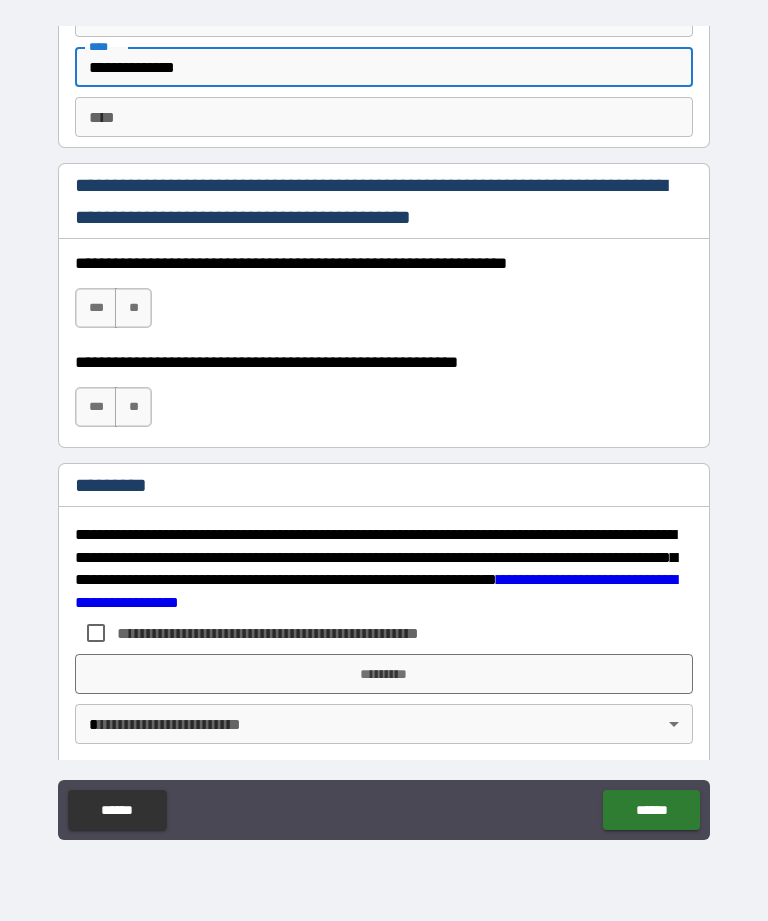 type on "**********" 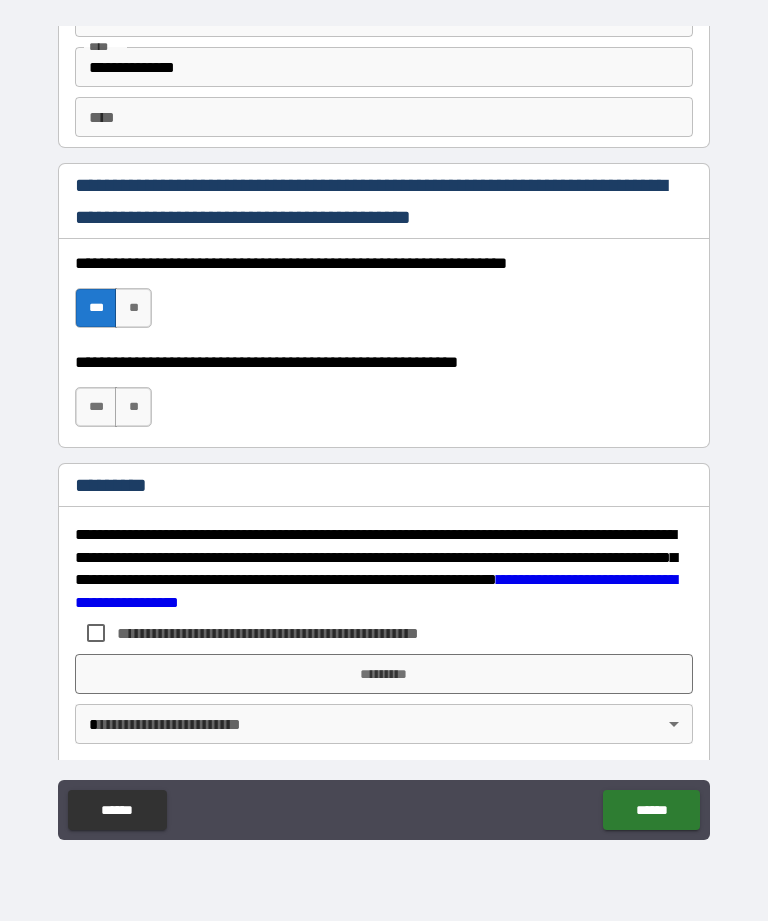 click on "***" at bounding box center (96, 407) 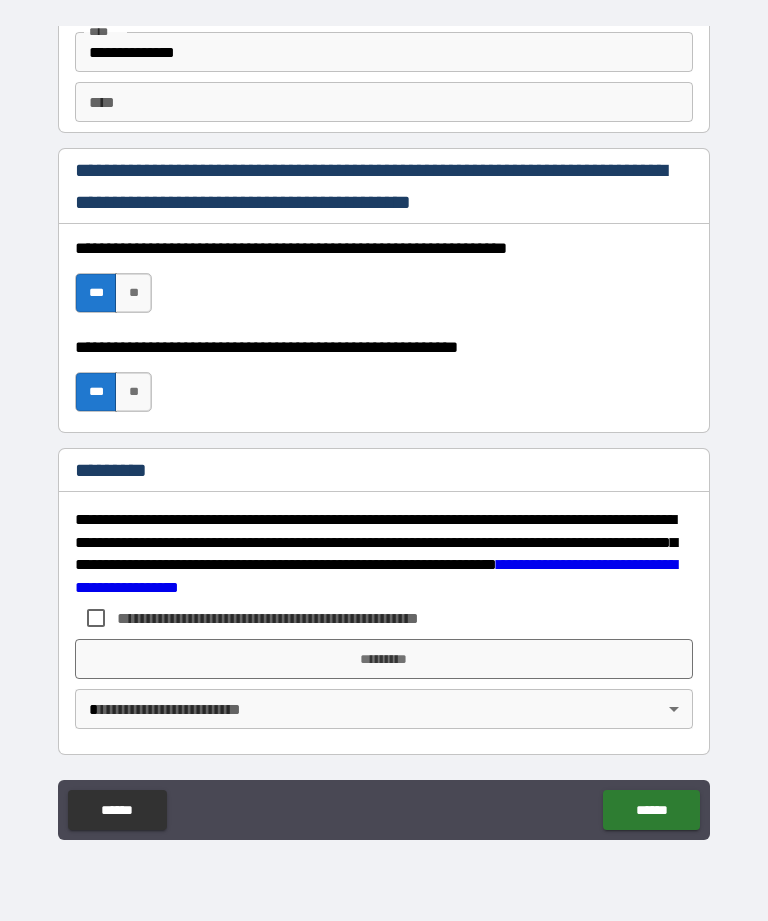 scroll, scrollTop: 2872, scrollLeft: 0, axis: vertical 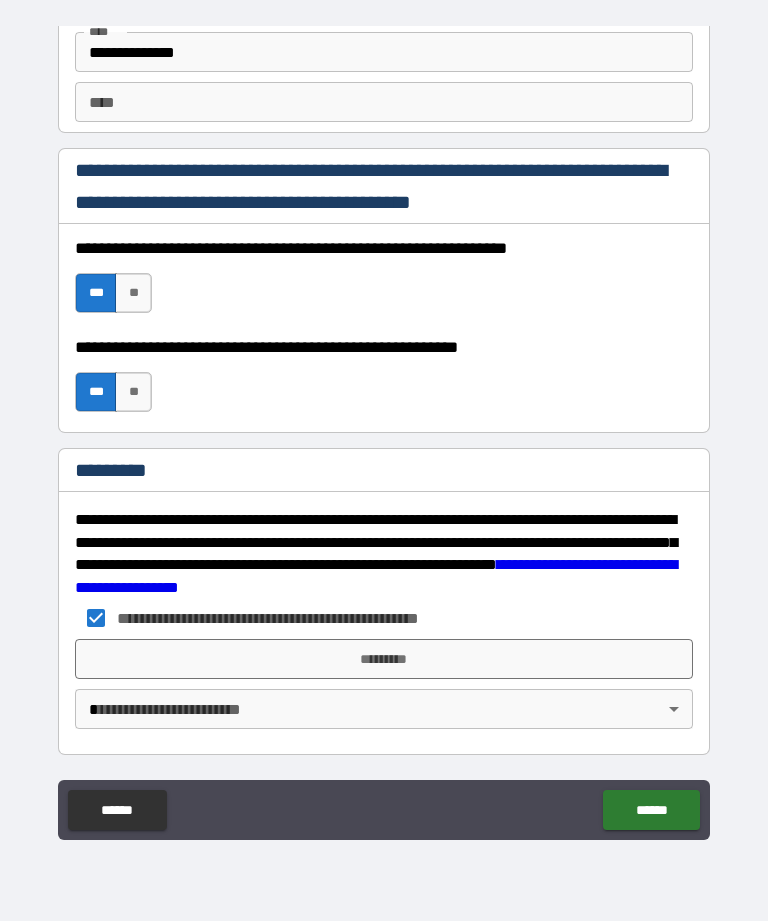 click on "*********" at bounding box center [384, 659] 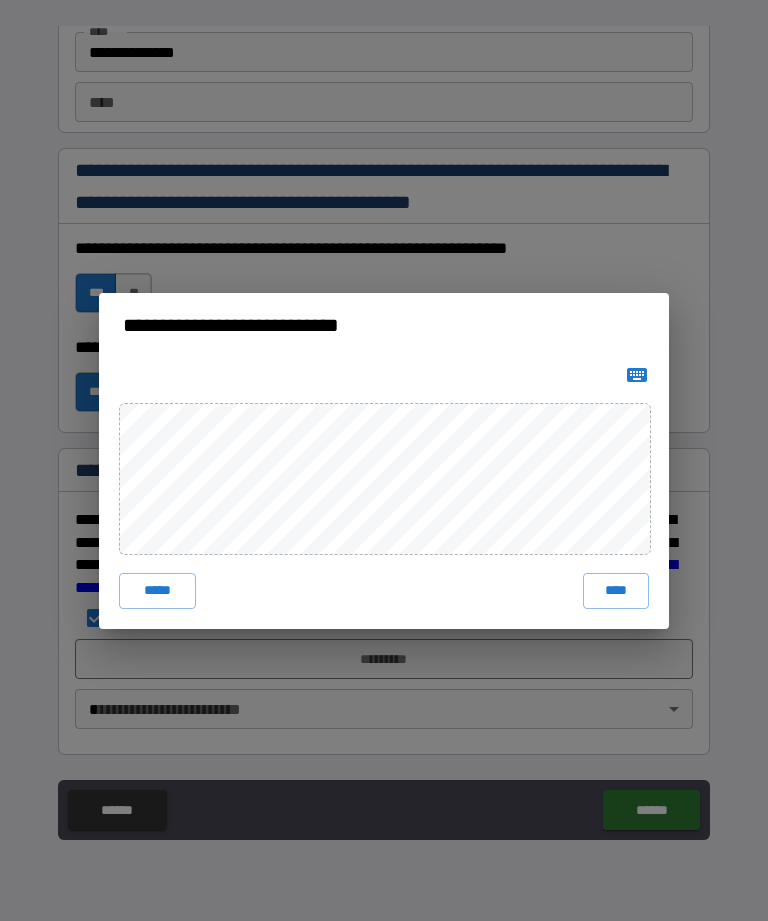 click on "****" at bounding box center (616, 591) 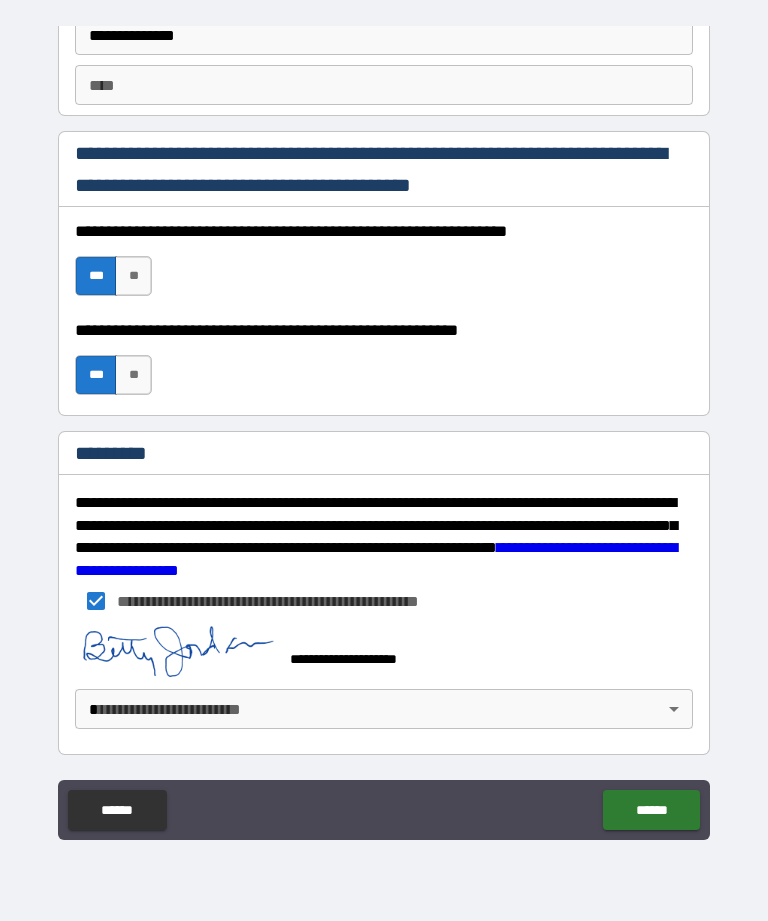 scroll, scrollTop: 2889, scrollLeft: 0, axis: vertical 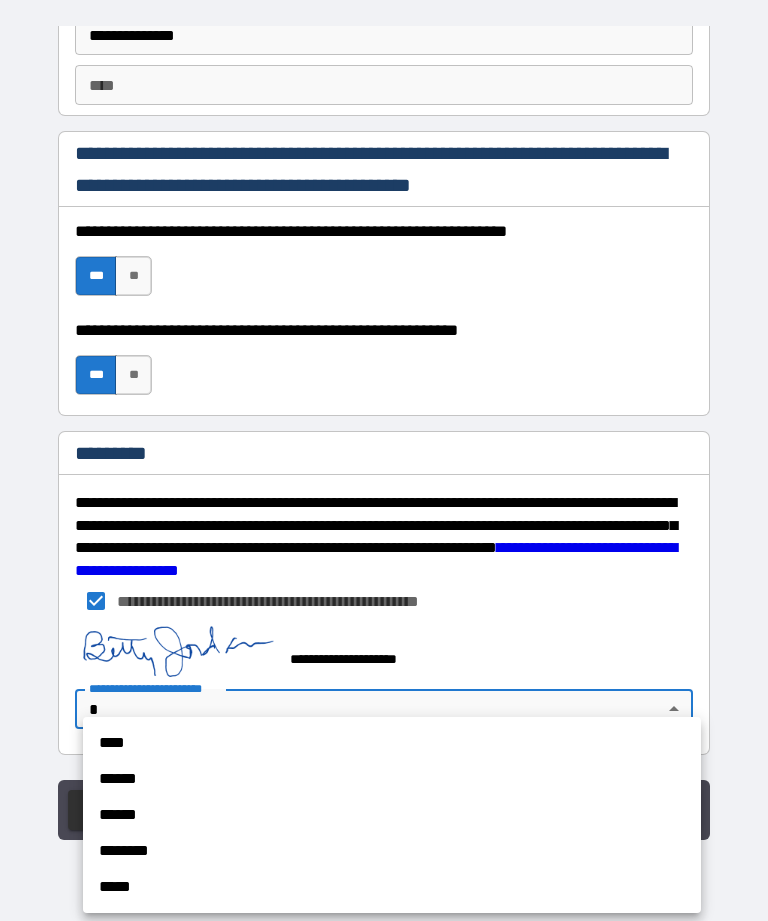 click on "****" at bounding box center [392, 743] 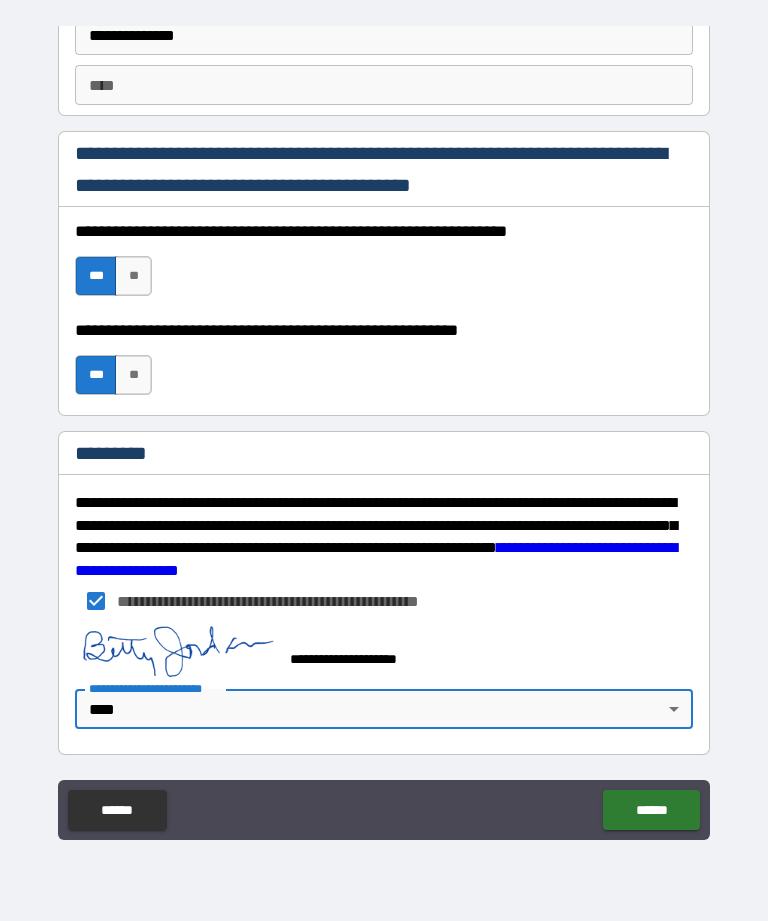 click on "******" at bounding box center (651, 810) 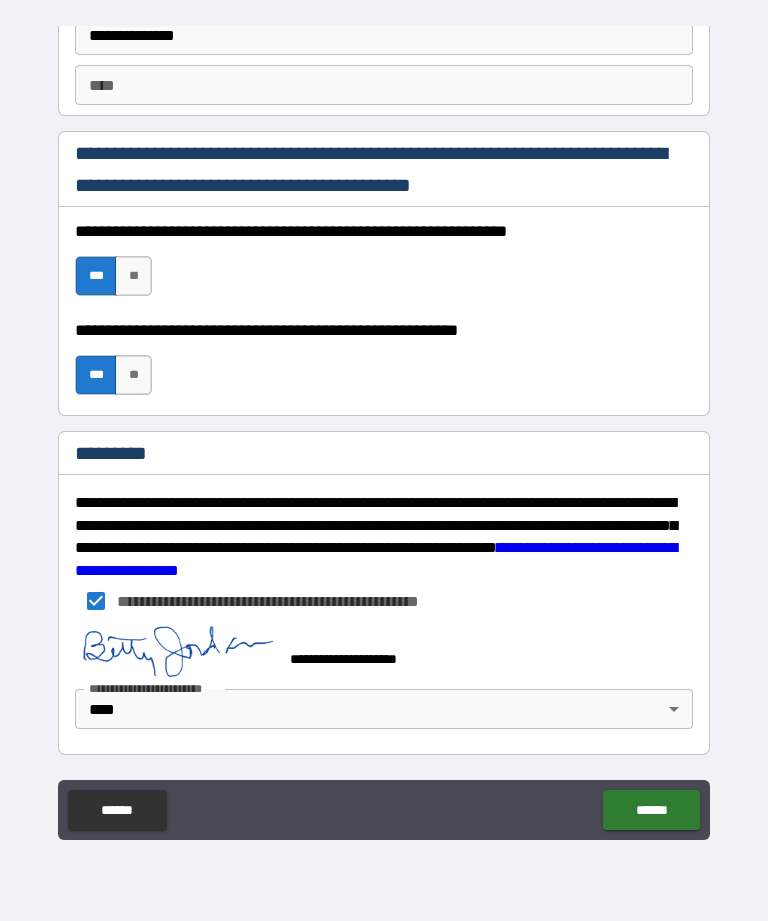 click on "******" at bounding box center [651, 810] 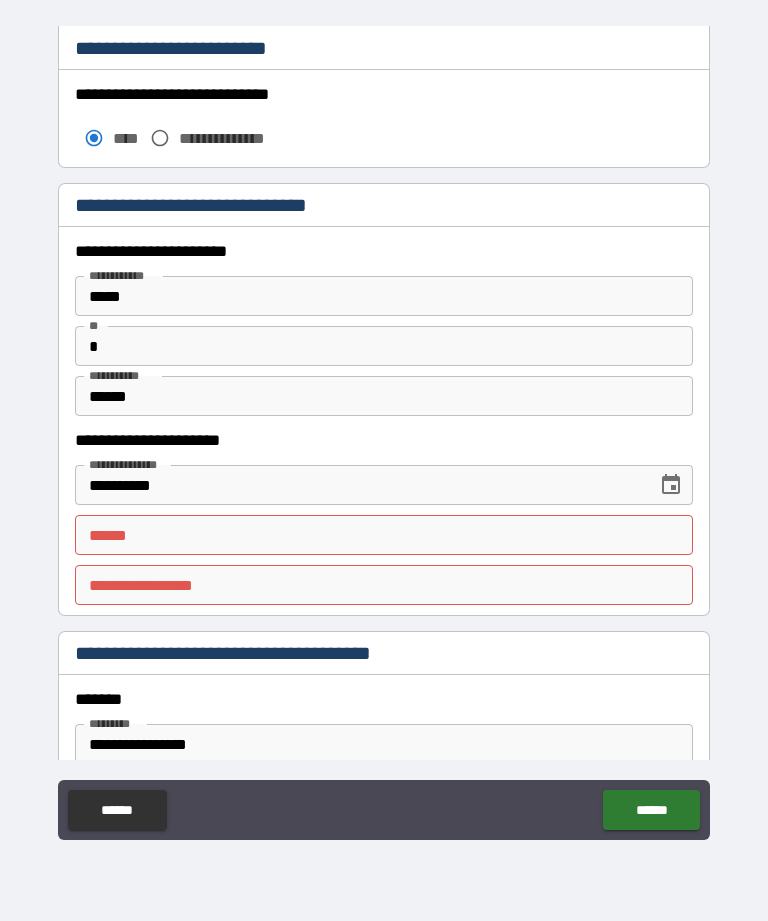 scroll, scrollTop: 1759, scrollLeft: 0, axis: vertical 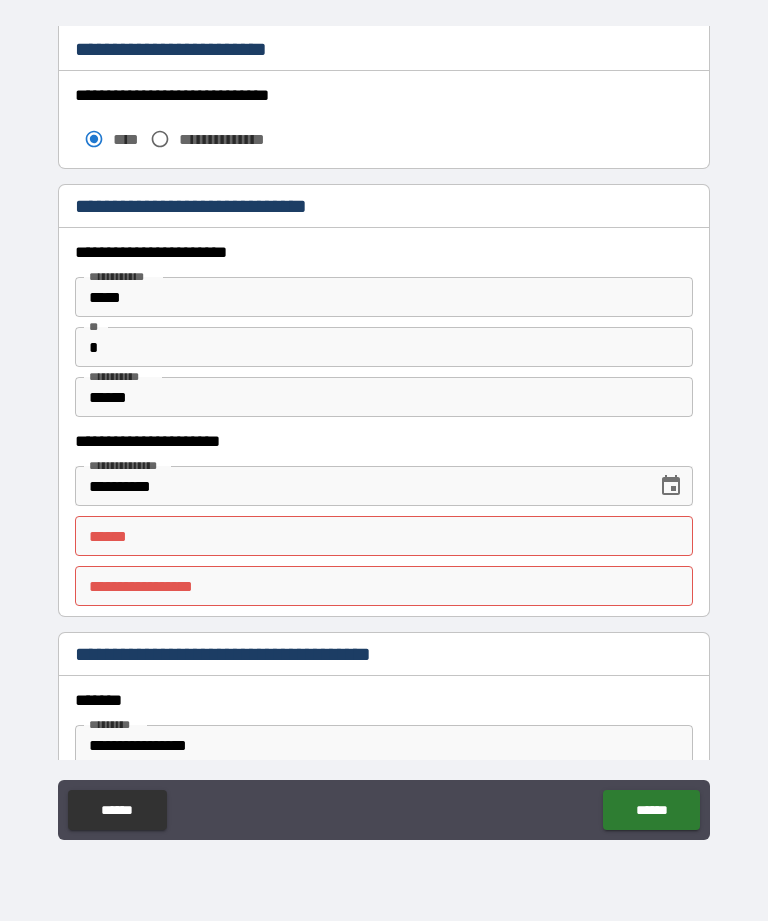 click on "****   * ****   *" at bounding box center (384, 536) 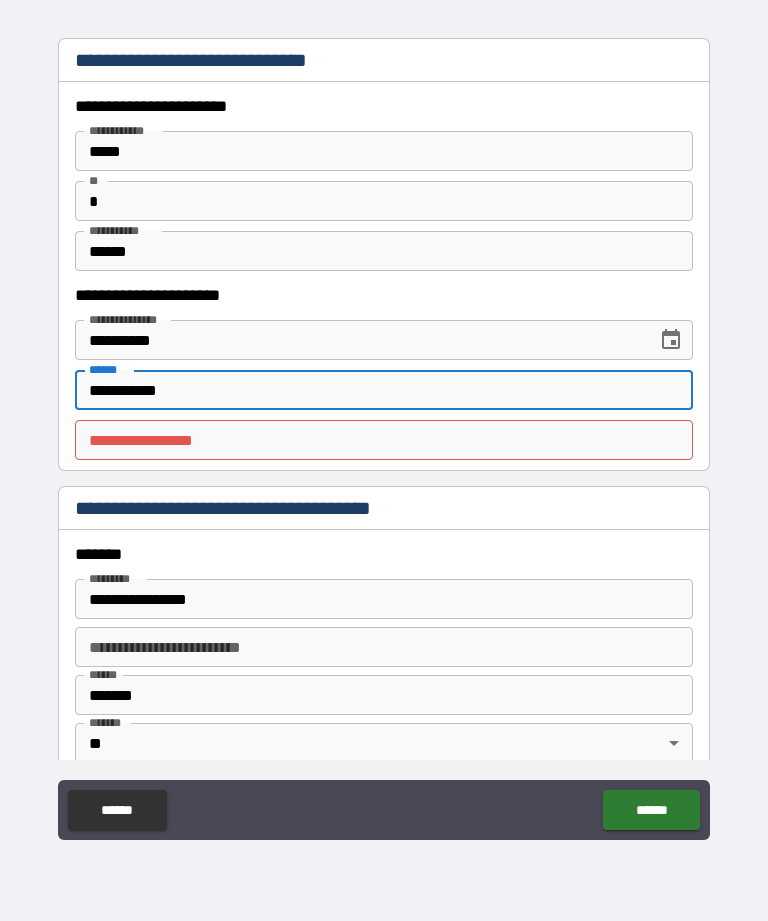scroll, scrollTop: 1923, scrollLeft: 0, axis: vertical 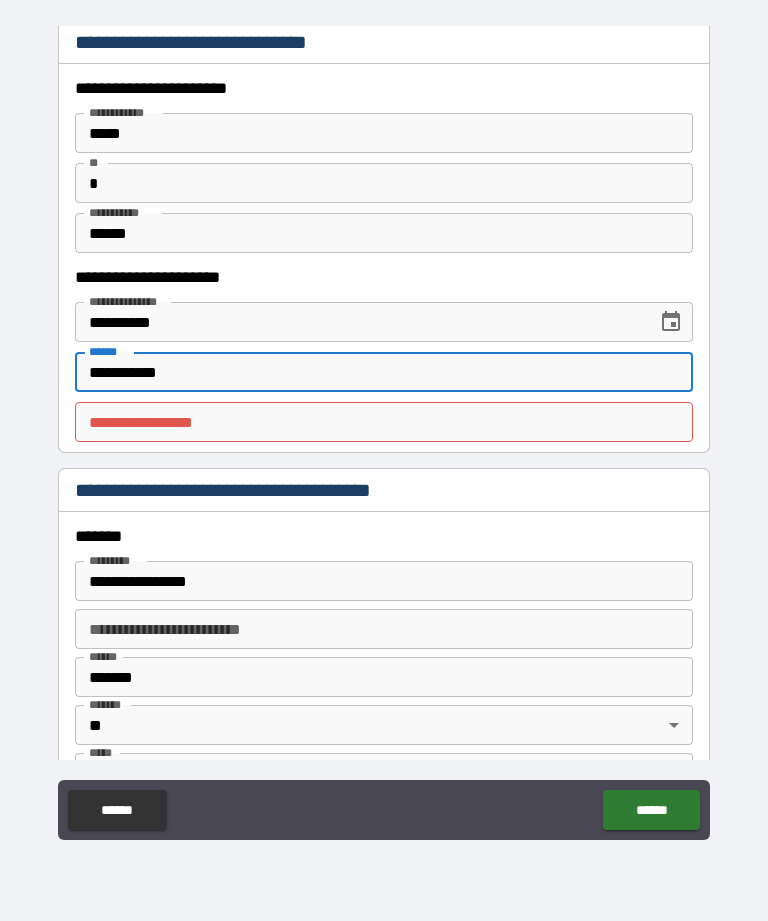 type on "**********" 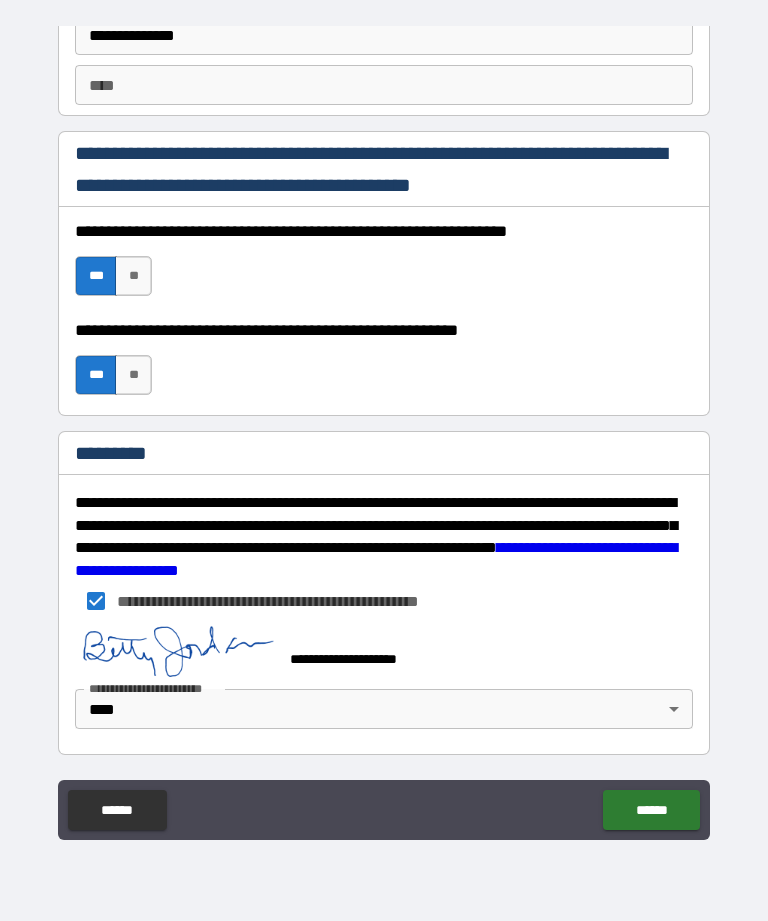 scroll, scrollTop: 2889, scrollLeft: 0, axis: vertical 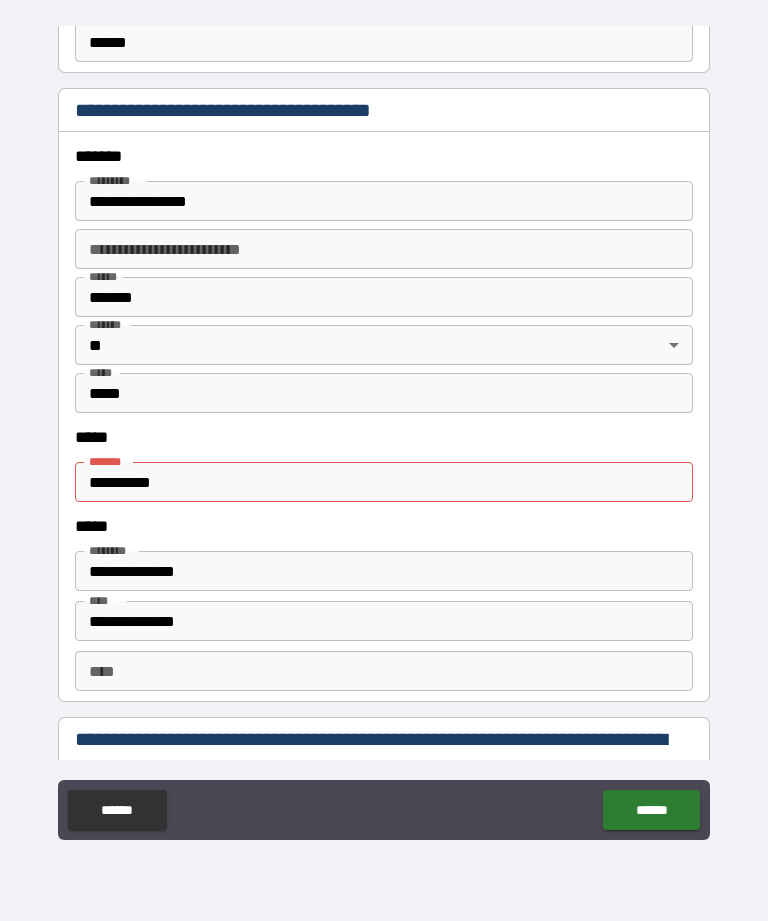 click on "**********" at bounding box center [384, 482] 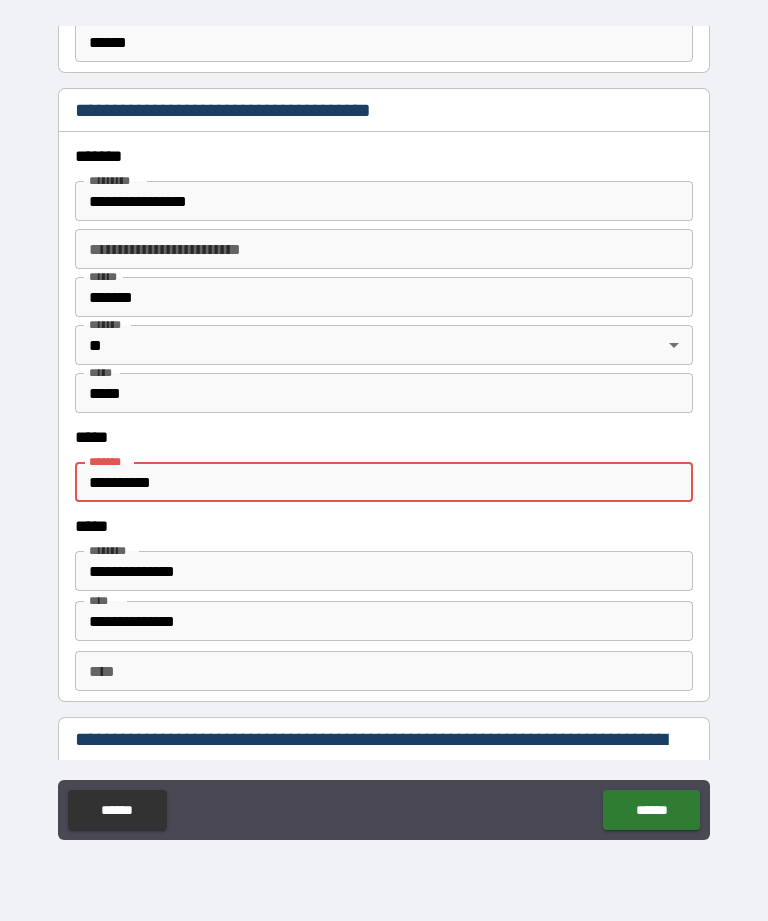 click on "**********" at bounding box center [384, 482] 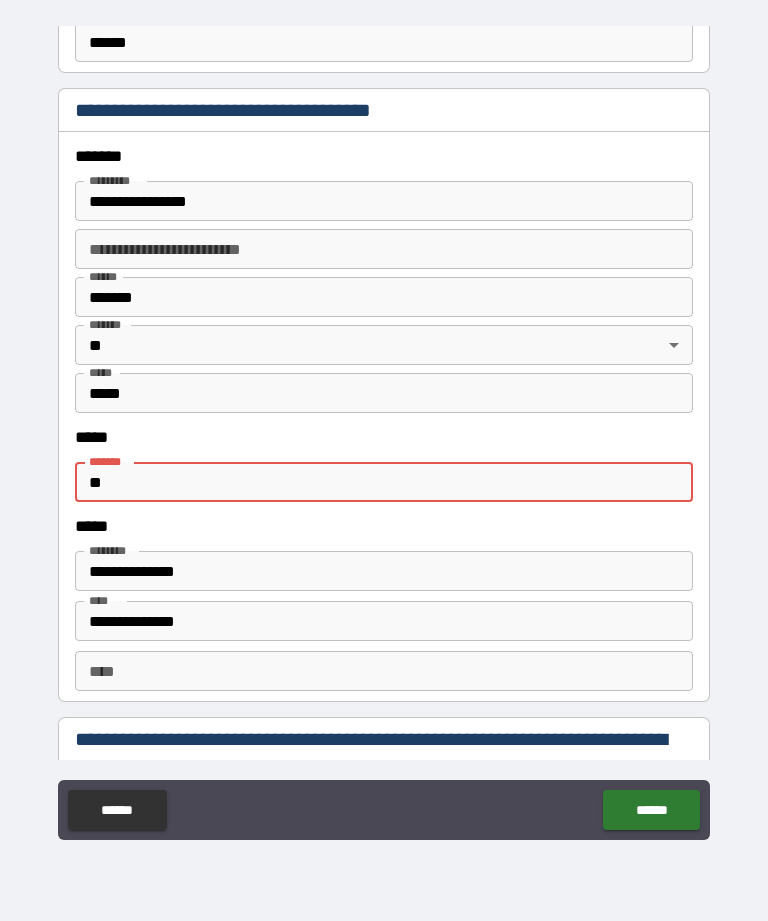 type on "*" 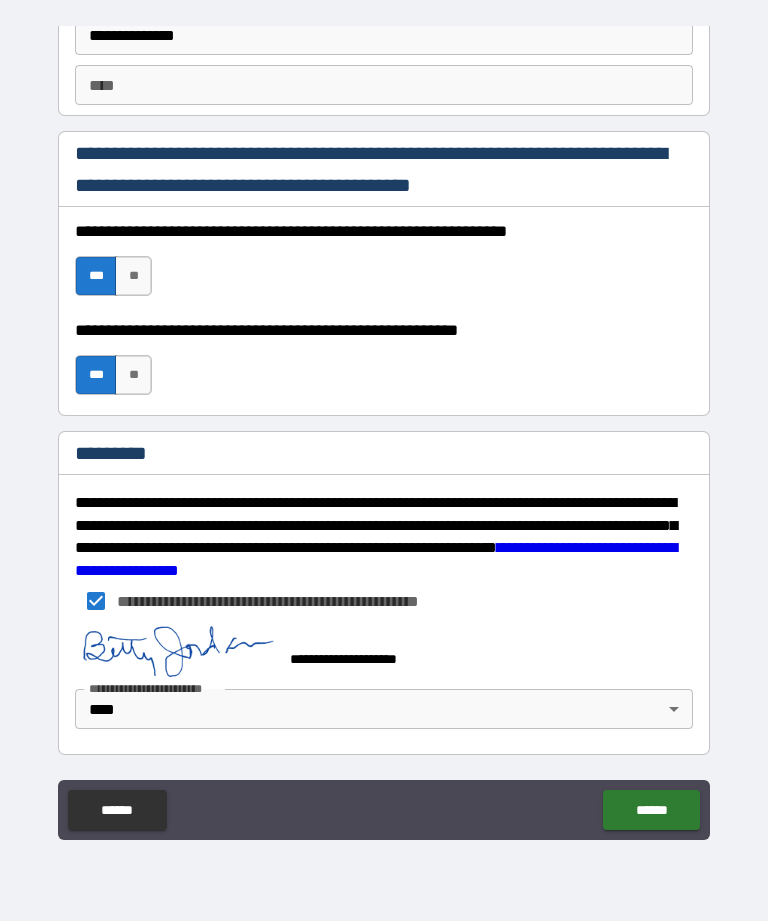 scroll, scrollTop: 2889, scrollLeft: 0, axis: vertical 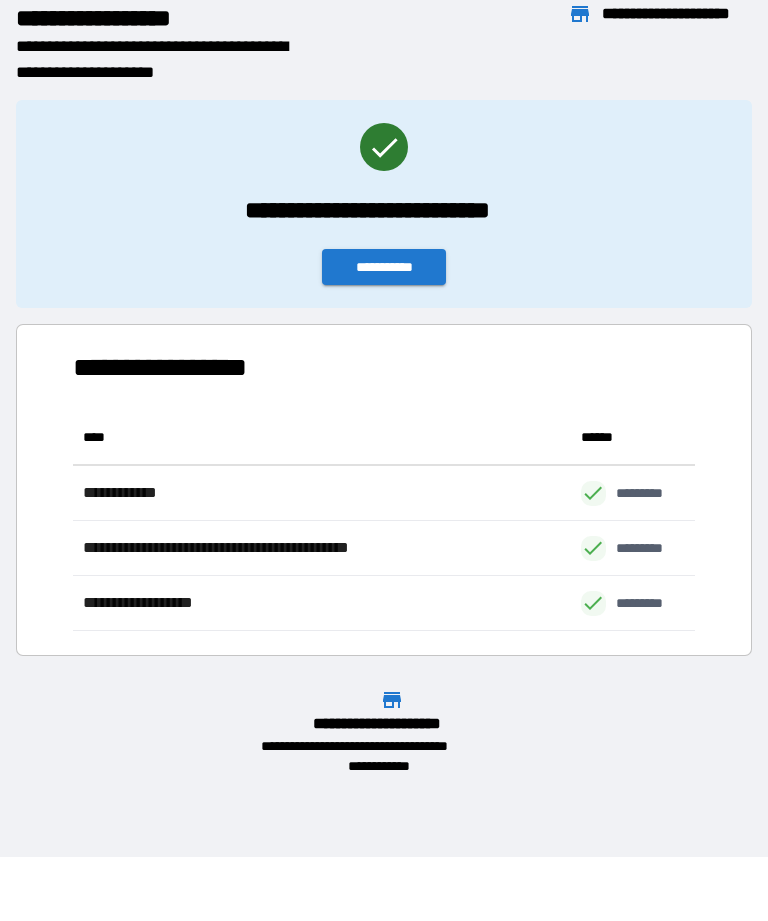 click on "**********" at bounding box center [384, 267] 